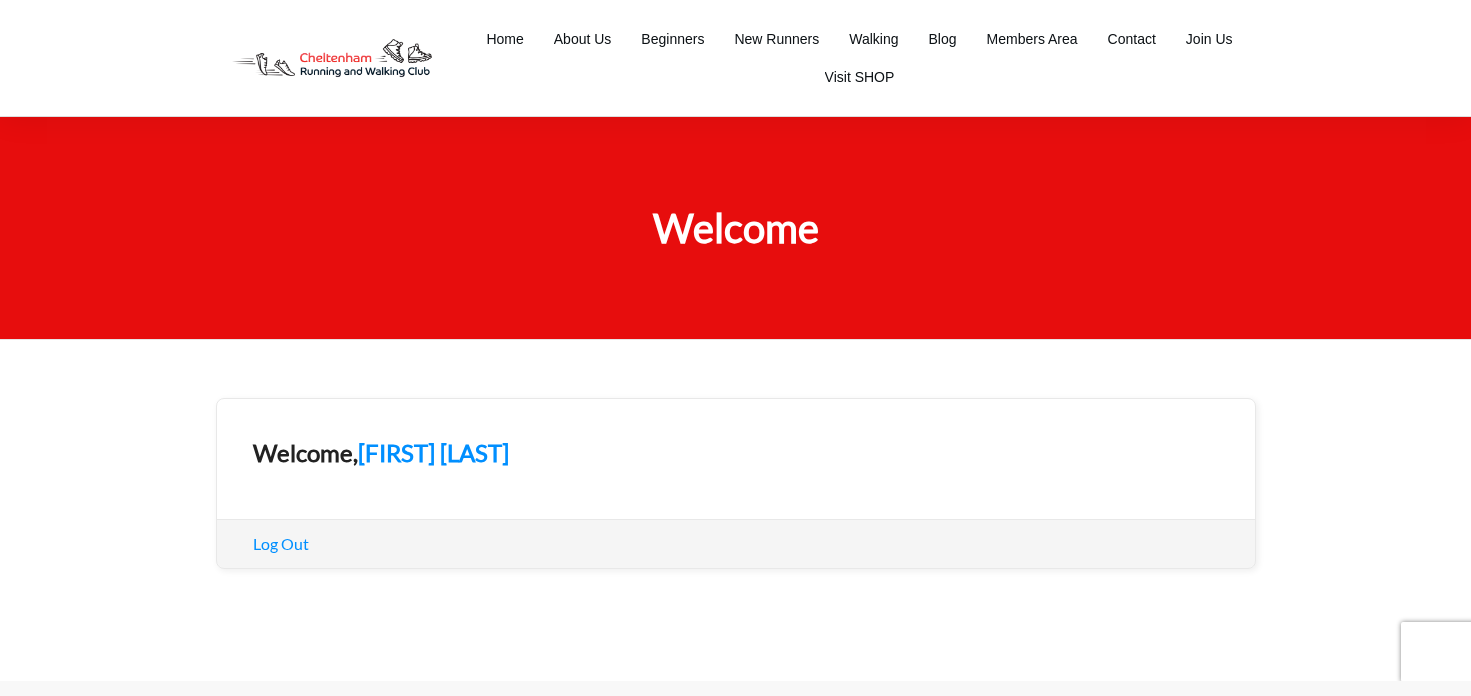scroll, scrollTop: 0, scrollLeft: 0, axis: both 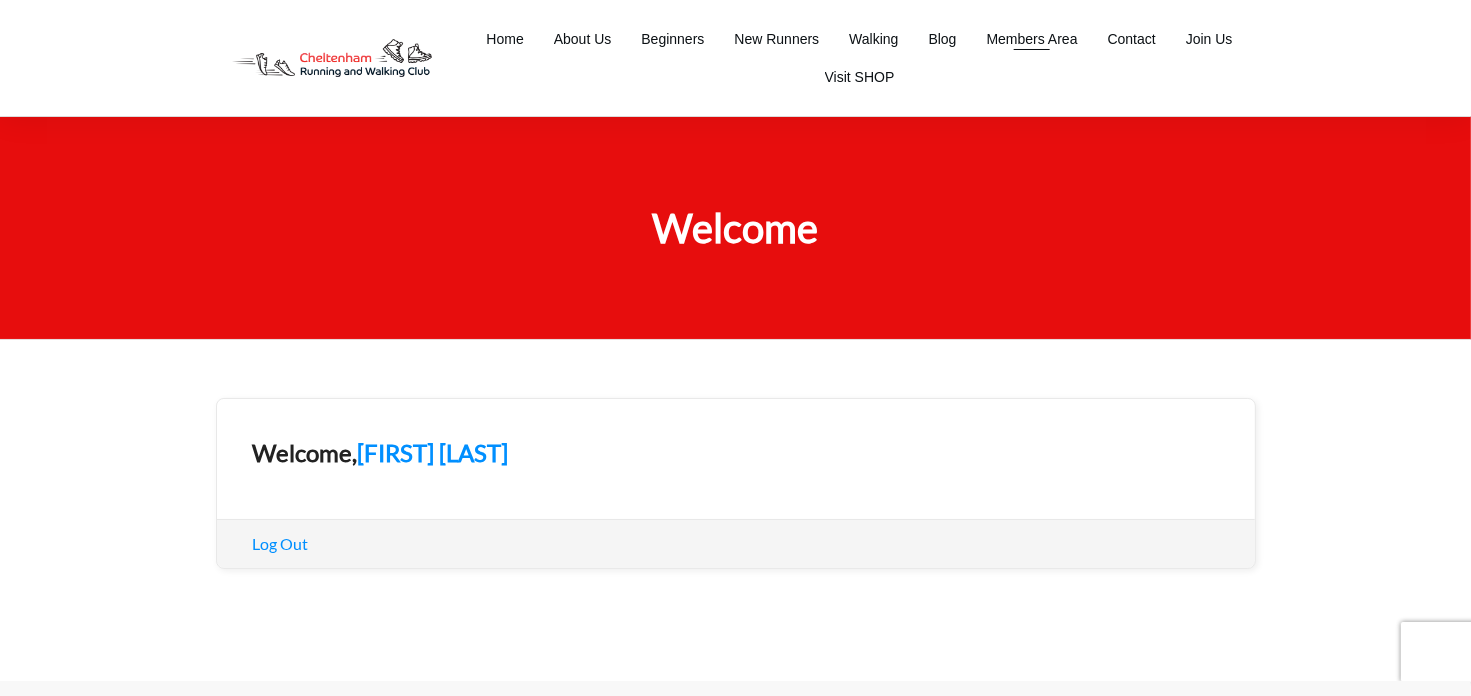 click on "Members Area" at bounding box center [1032, 39] 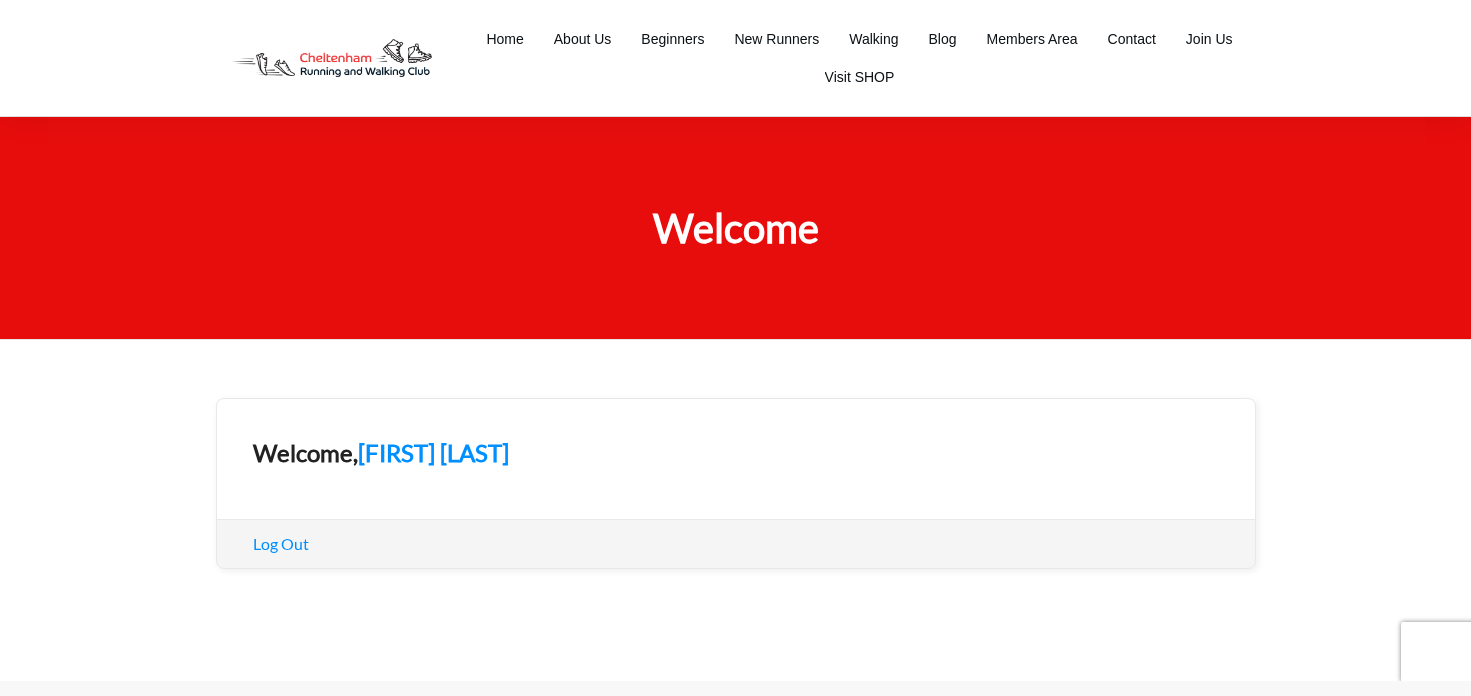 scroll, scrollTop: 0, scrollLeft: 0, axis: both 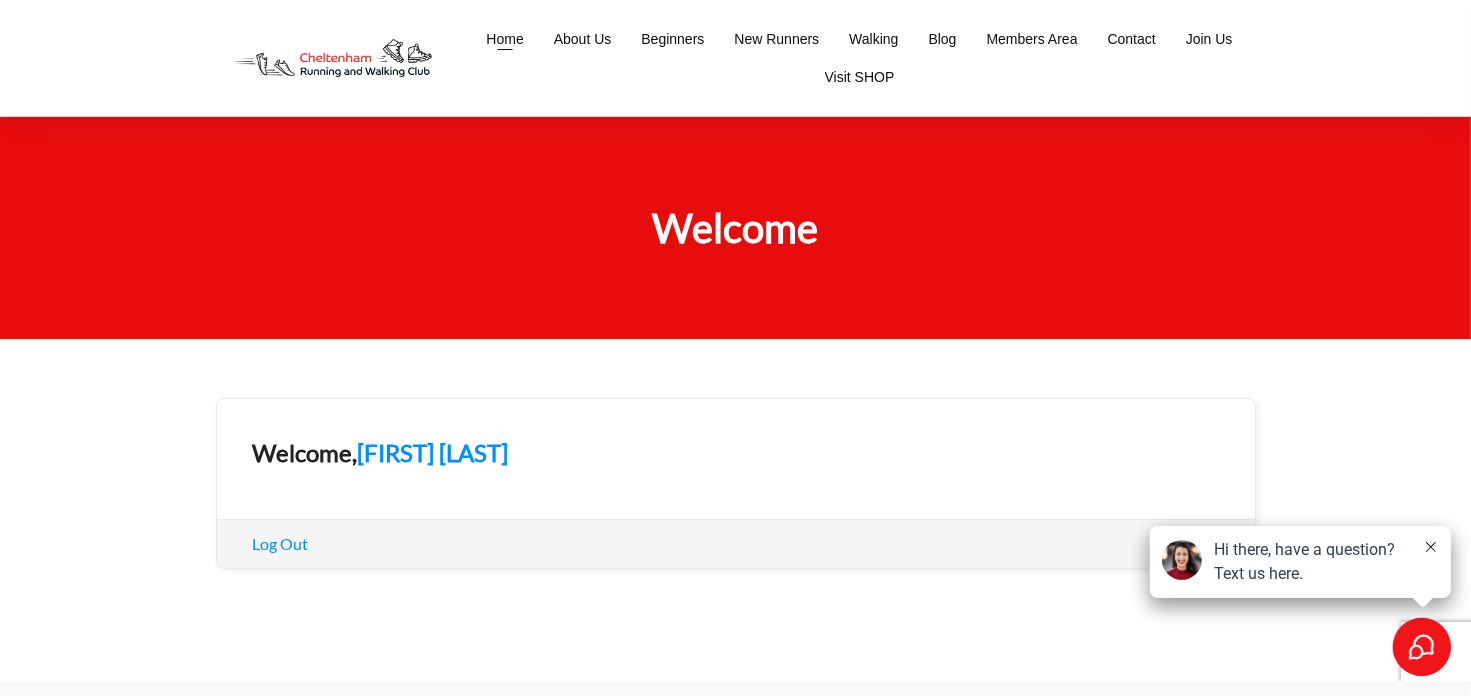 click on "Home" at bounding box center (504, 39) 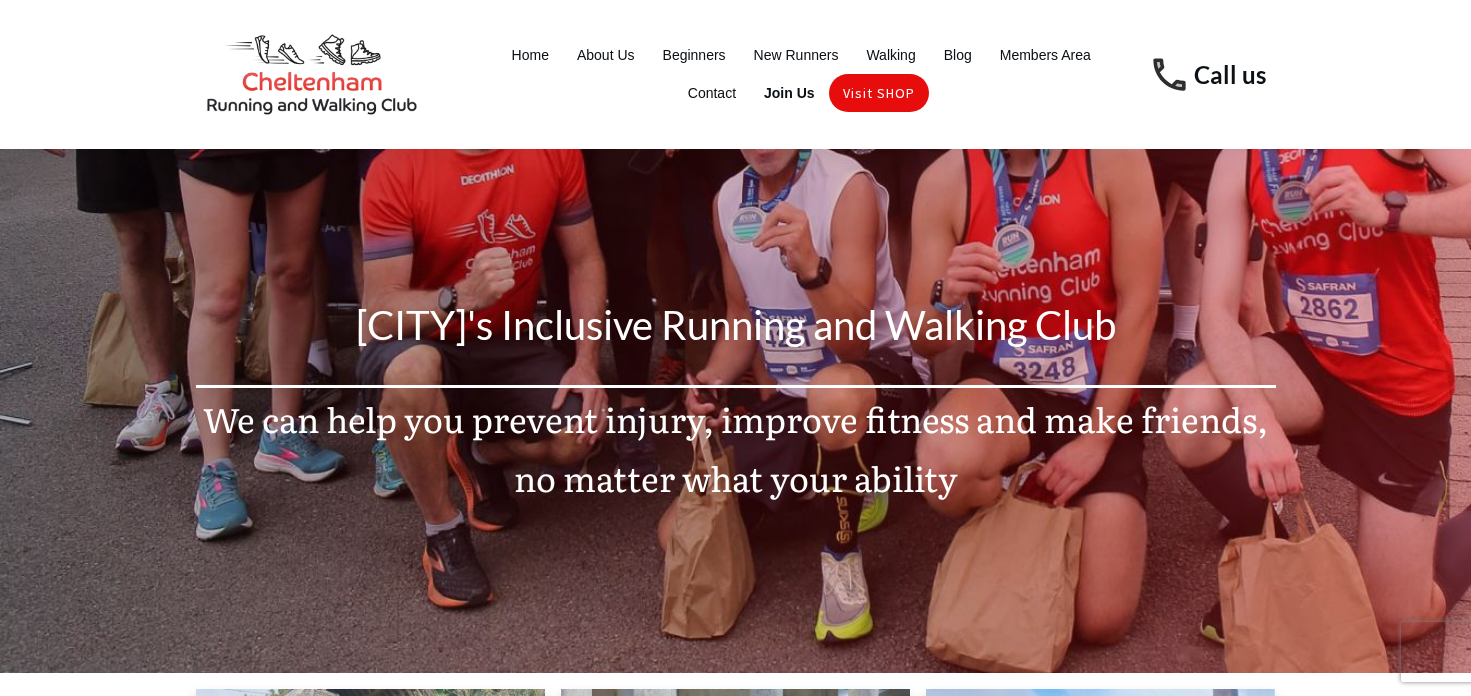 scroll, scrollTop: 0, scrollLeft: 0, axis: both 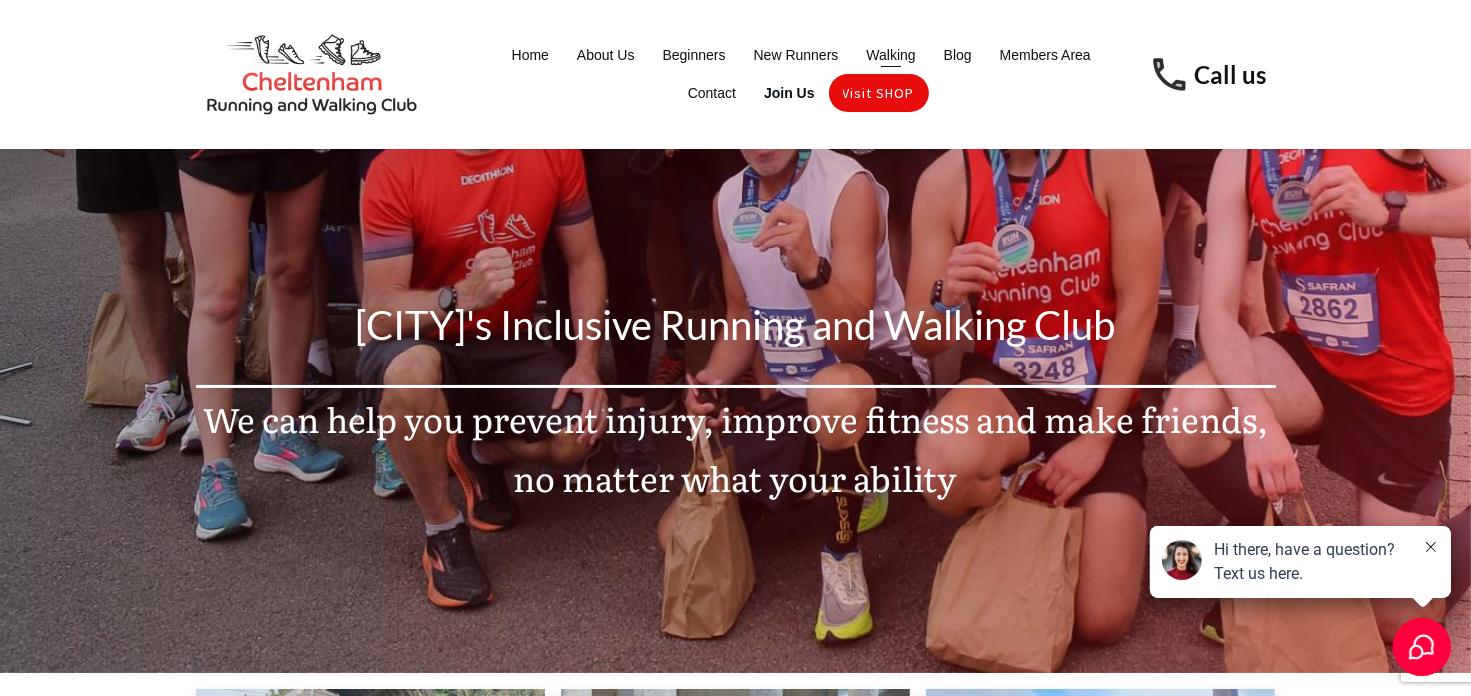 click on "Walking" at bounding box center (890, 55) 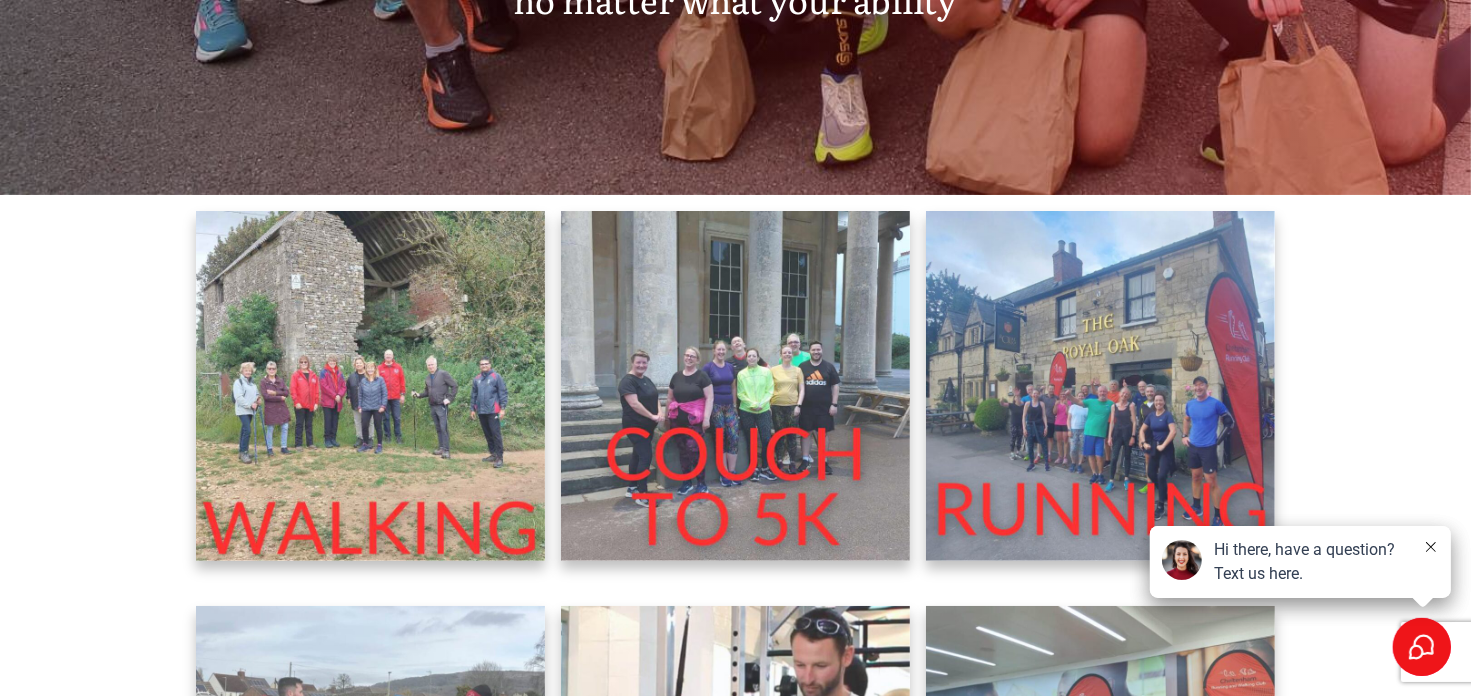 scroll, scrollTop: 500, scrollLeft: 0, axis: vertical 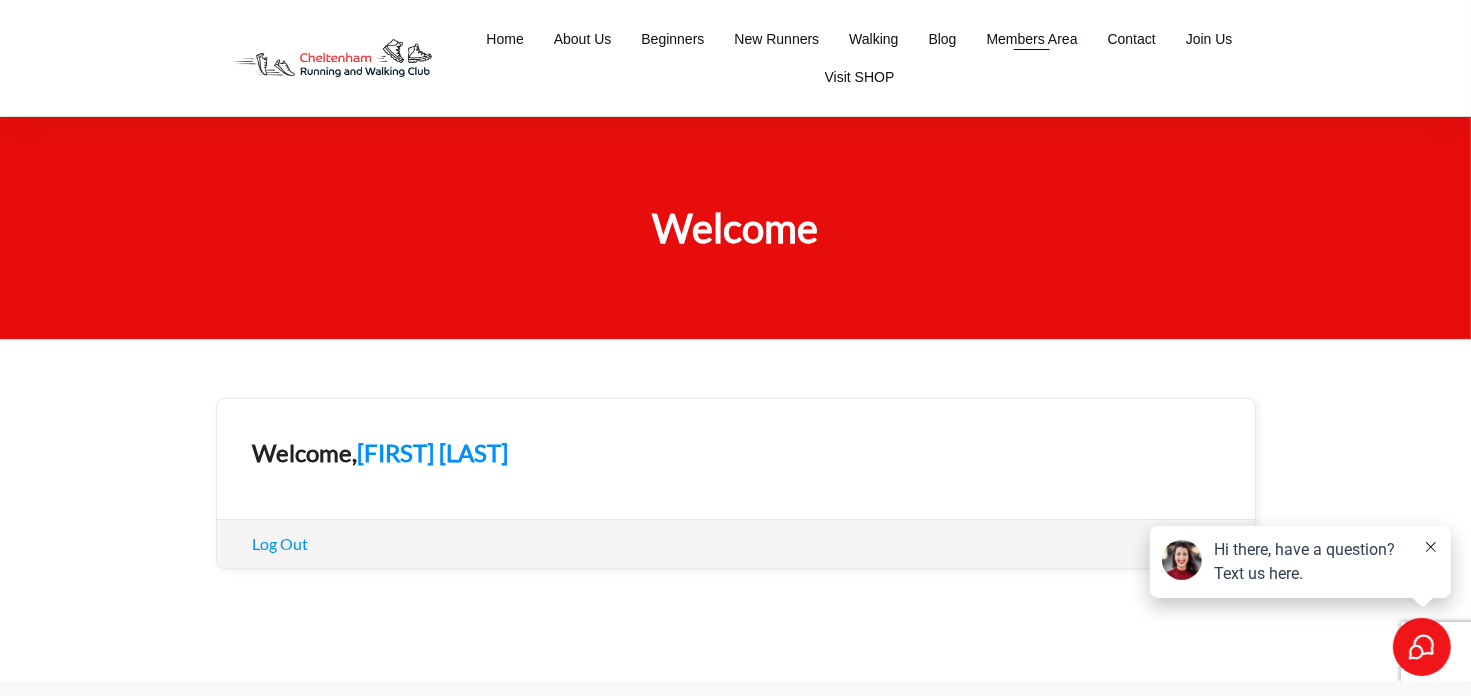 click on "Members Area" at bounding box center (1032, 39) 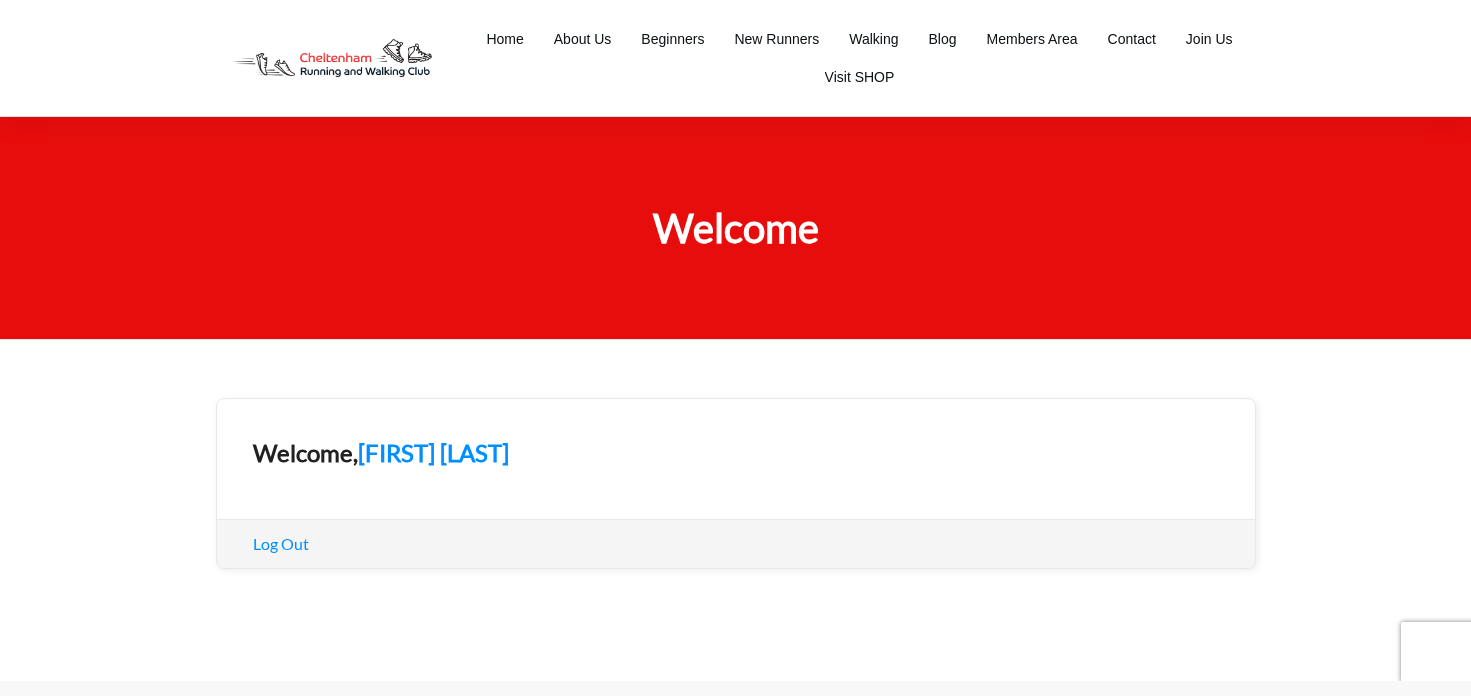 scroll, scrollTop: 0, scrollLeft: 0, axis: both 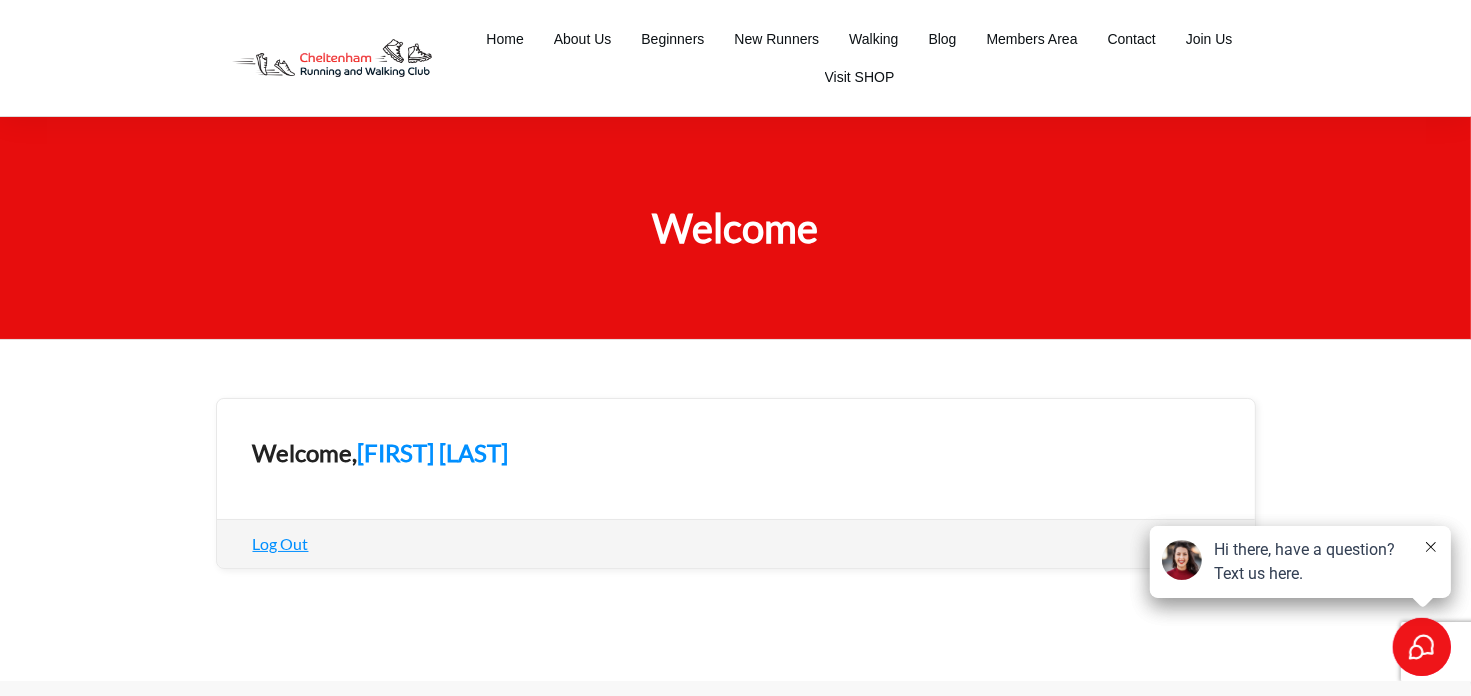 click on "Log Out" at bounding box center (281, 543) 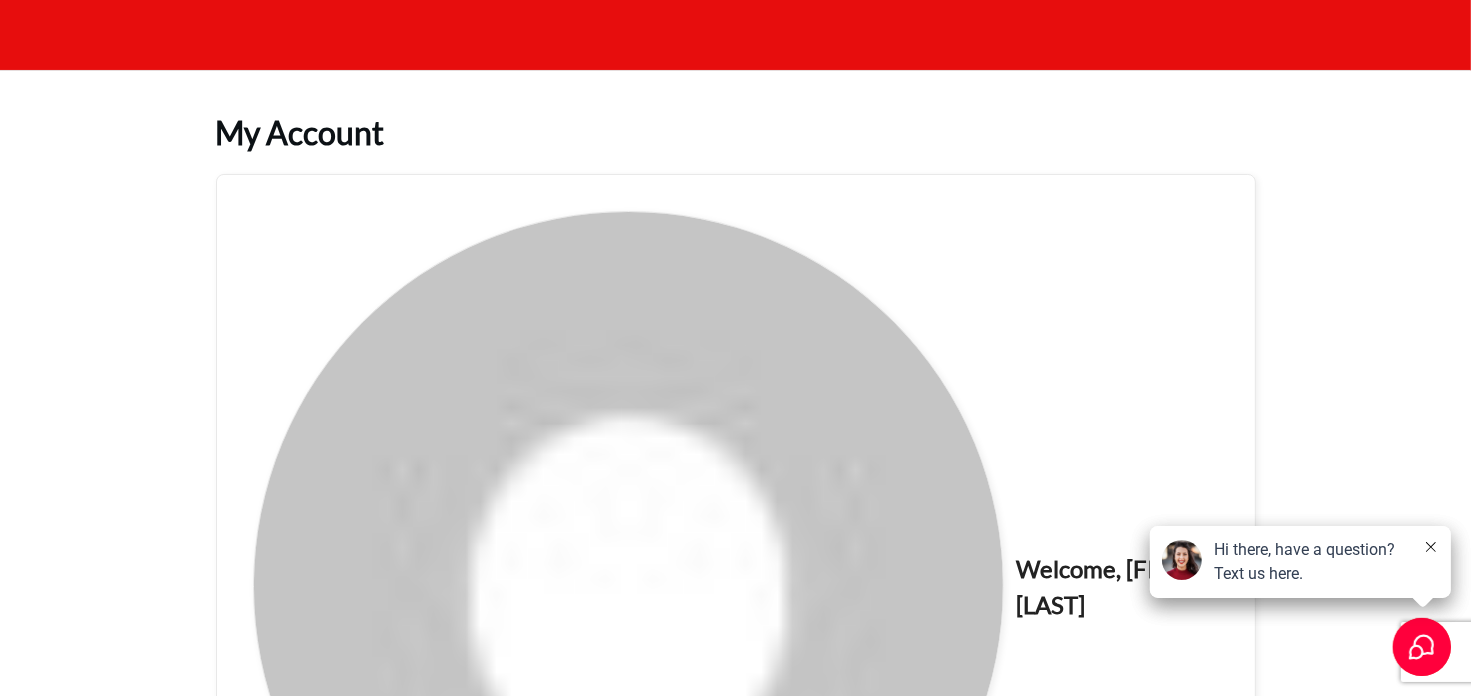 scroll, scrollTop: 0, scrollLeft: 0, axis: both 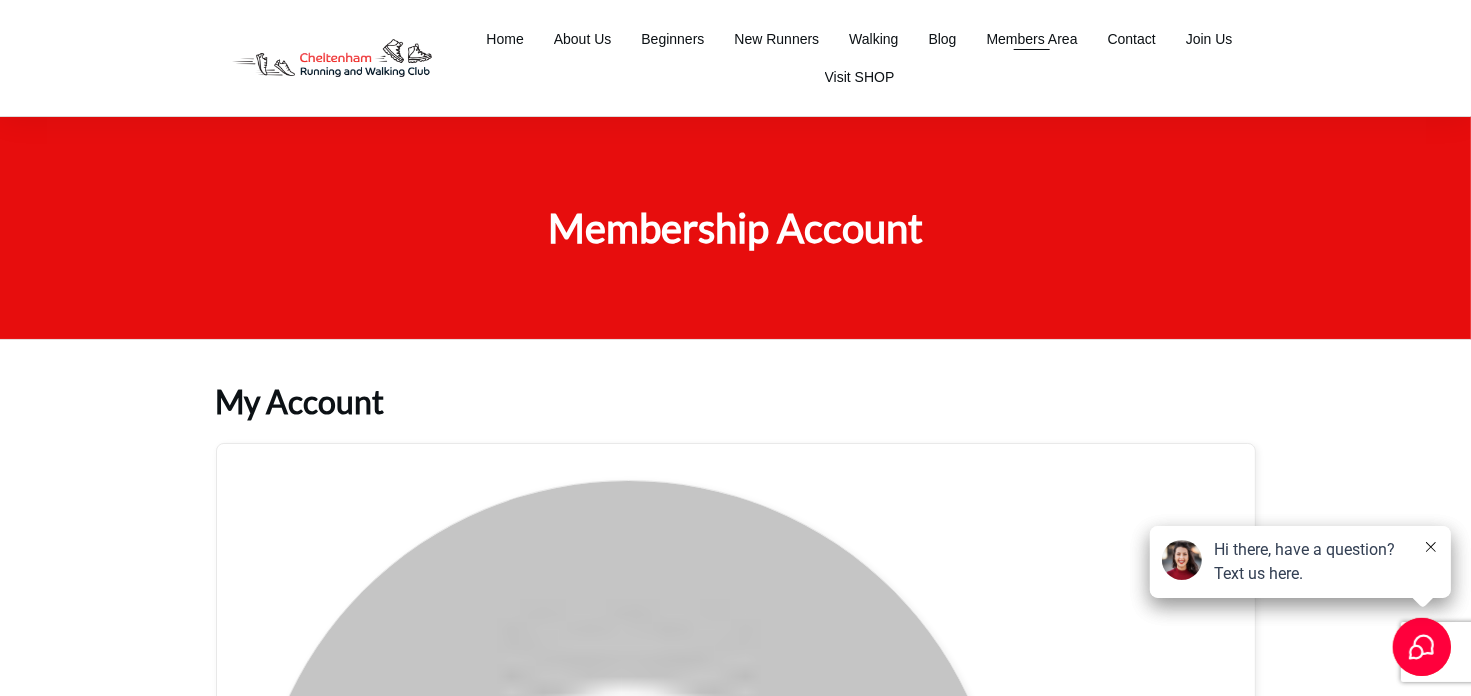 click on "Members Area" at bounding box center (1032, 39) 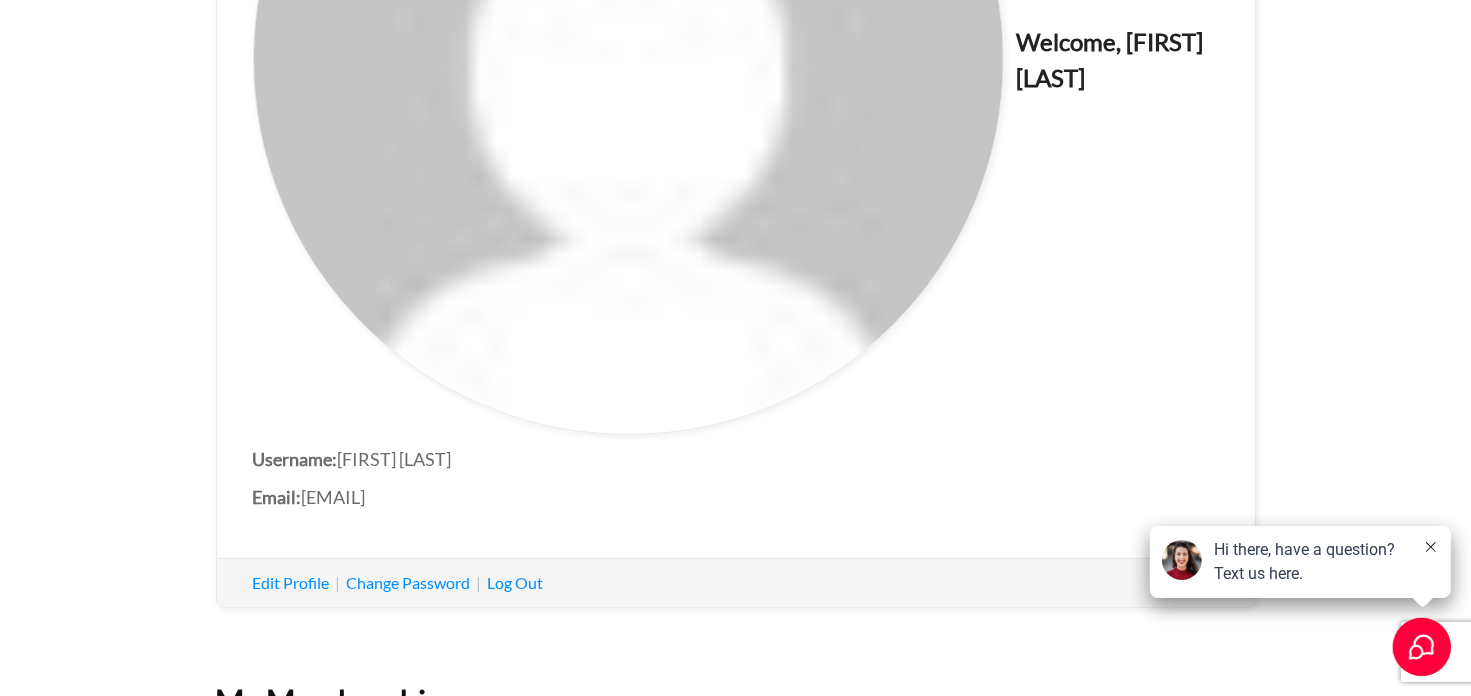 scroll, scrollTop: 1000, scrollLeft: 0, axis: vertical 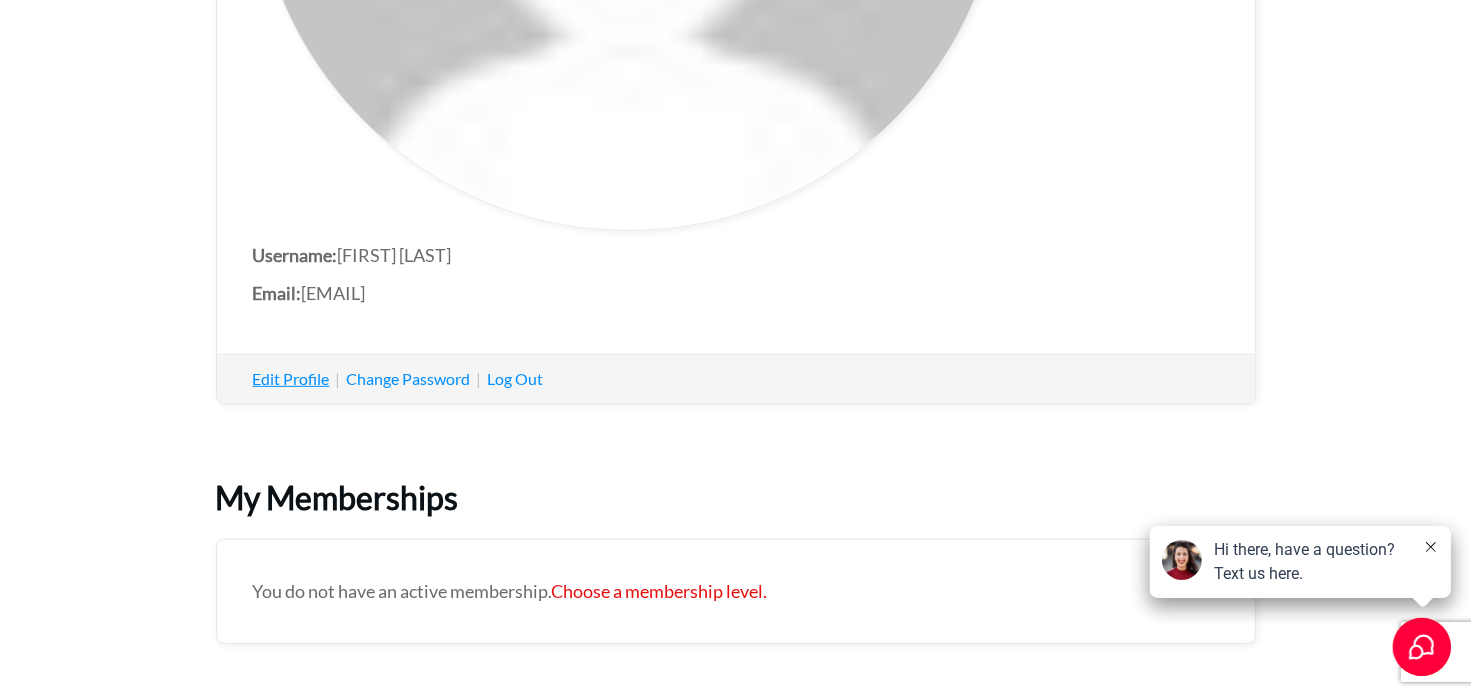 click on "Edit Profile" at bounding box center [291, 378] 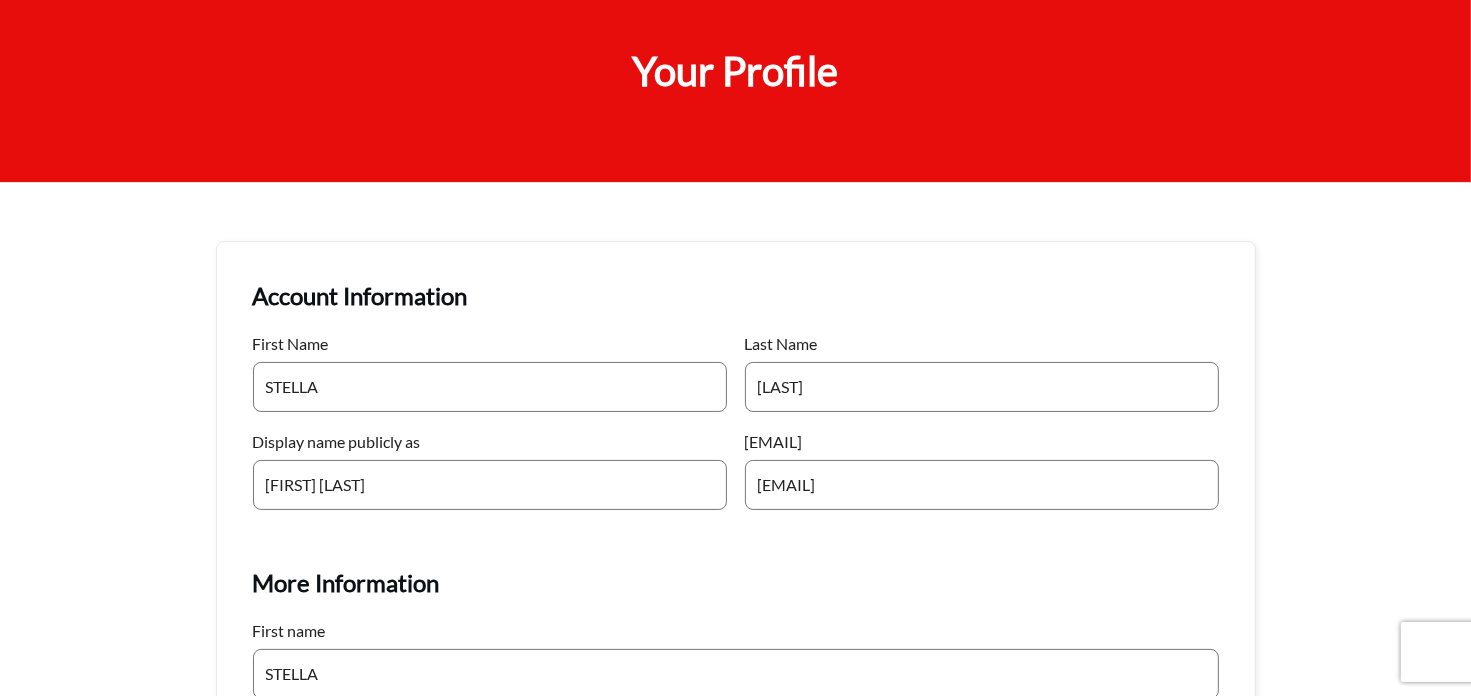 scroll, scrollTop: 200, scrollLeft: 0, axis: vertical 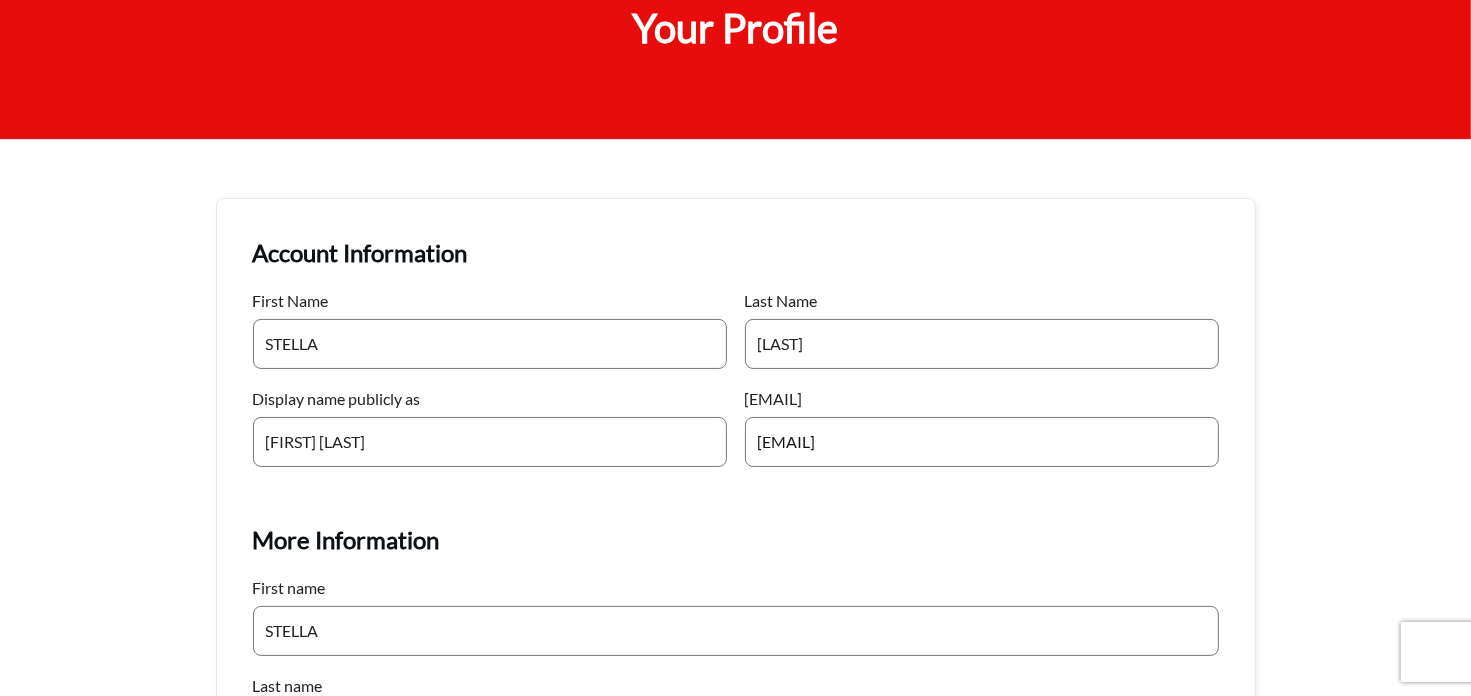 click on "[EMAIL]" at bounding box center [982, 442] 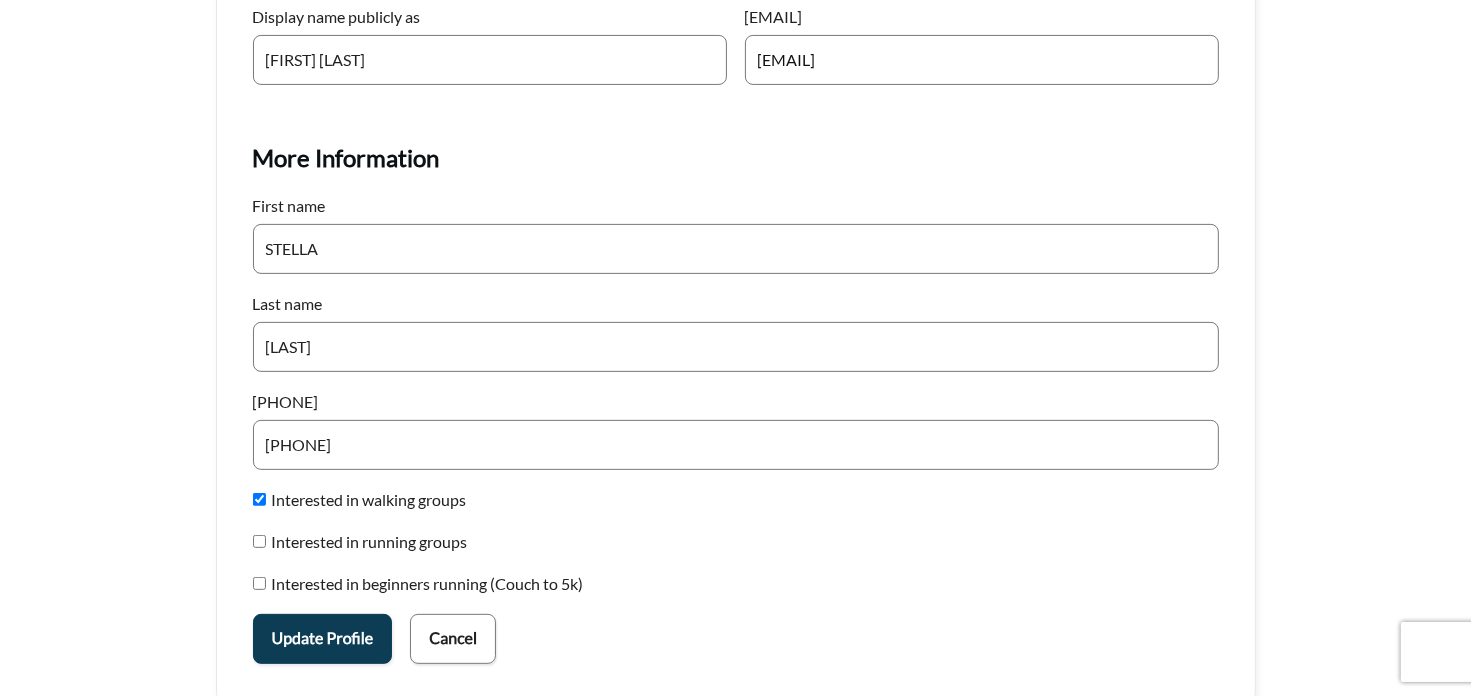 scroll, scrollTop: 700, scrollLeft: 0, axis: vertical 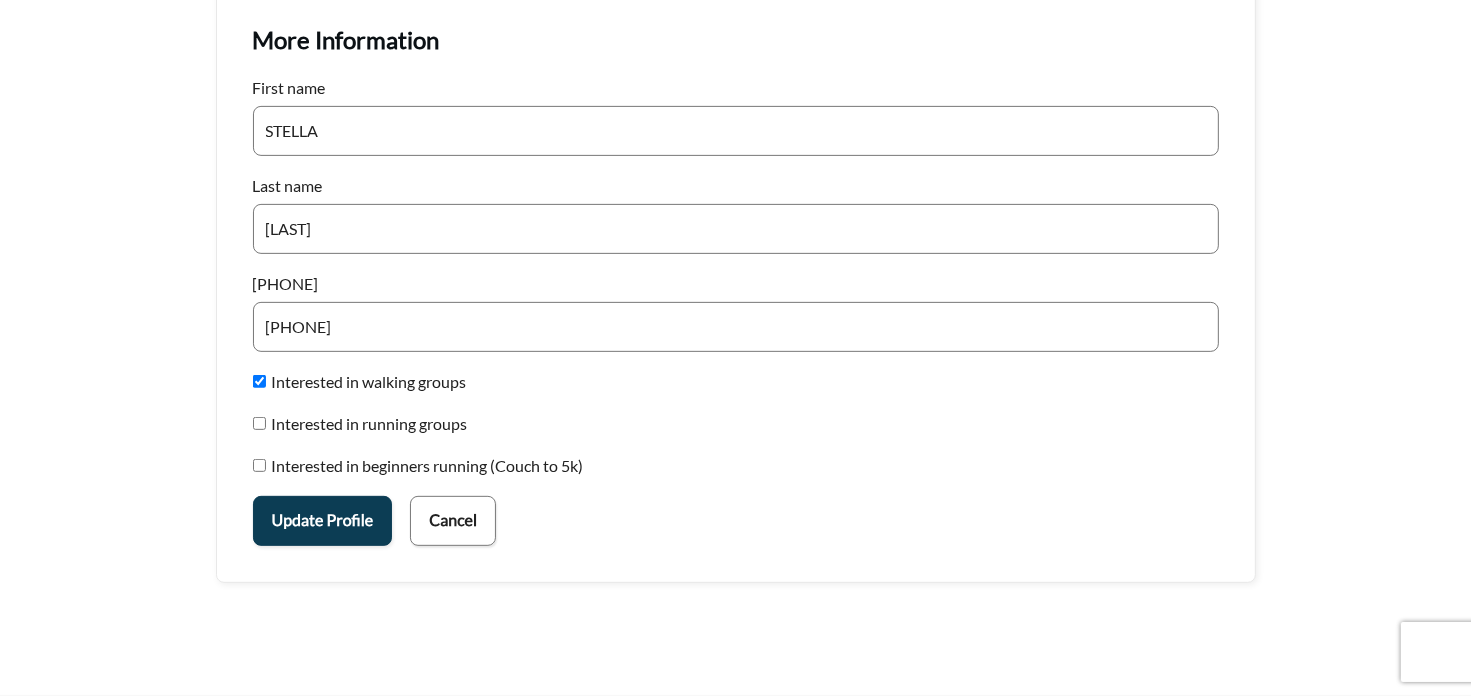 type on "[EMAIL]" 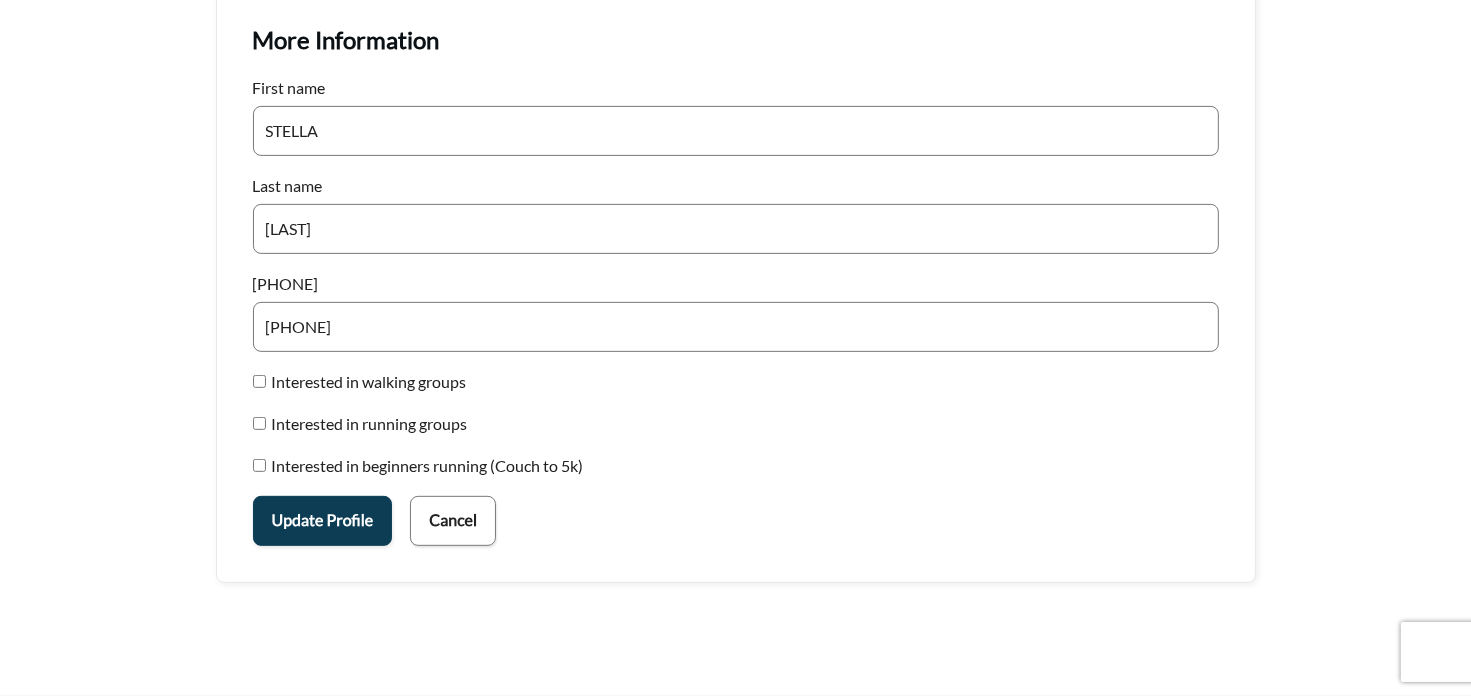 click on "Update Profile" at bounding box center [323, 521] 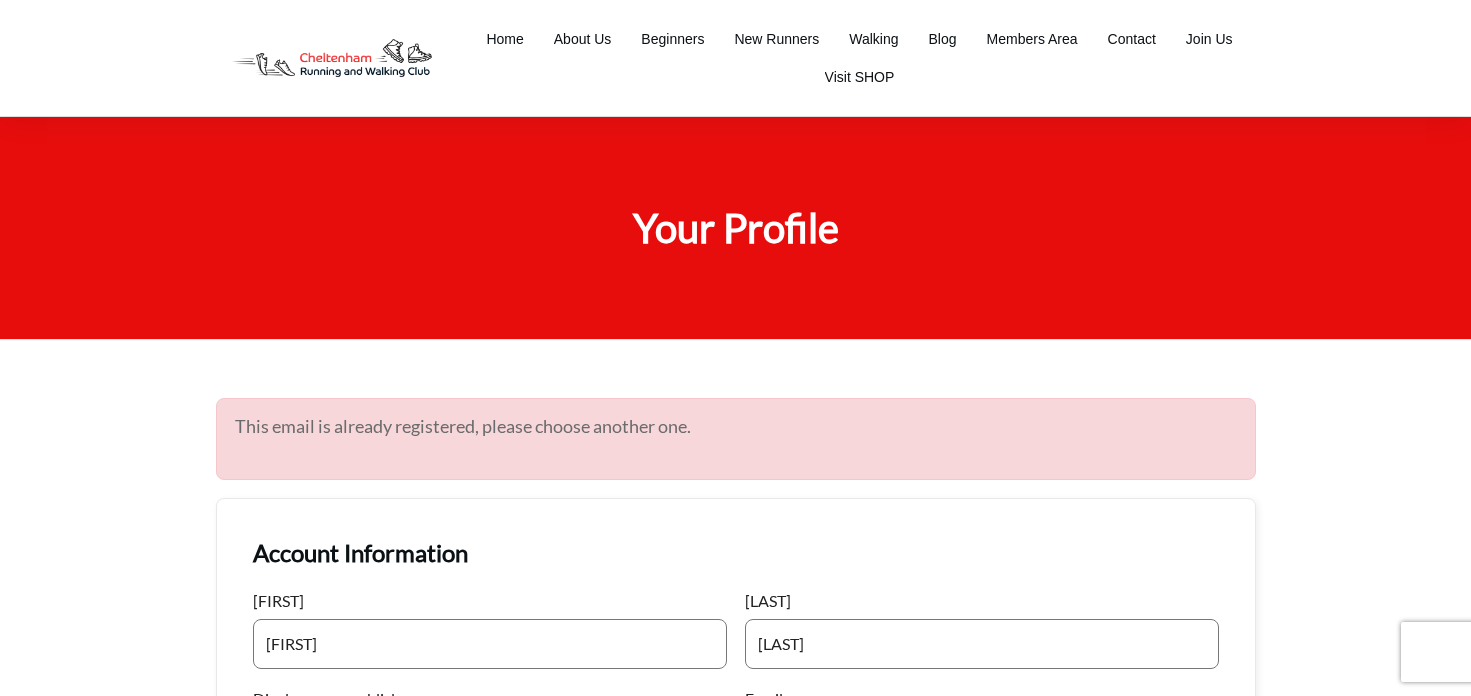 scroll, scrollTop: 0, scrollLeft: 0, axis: both 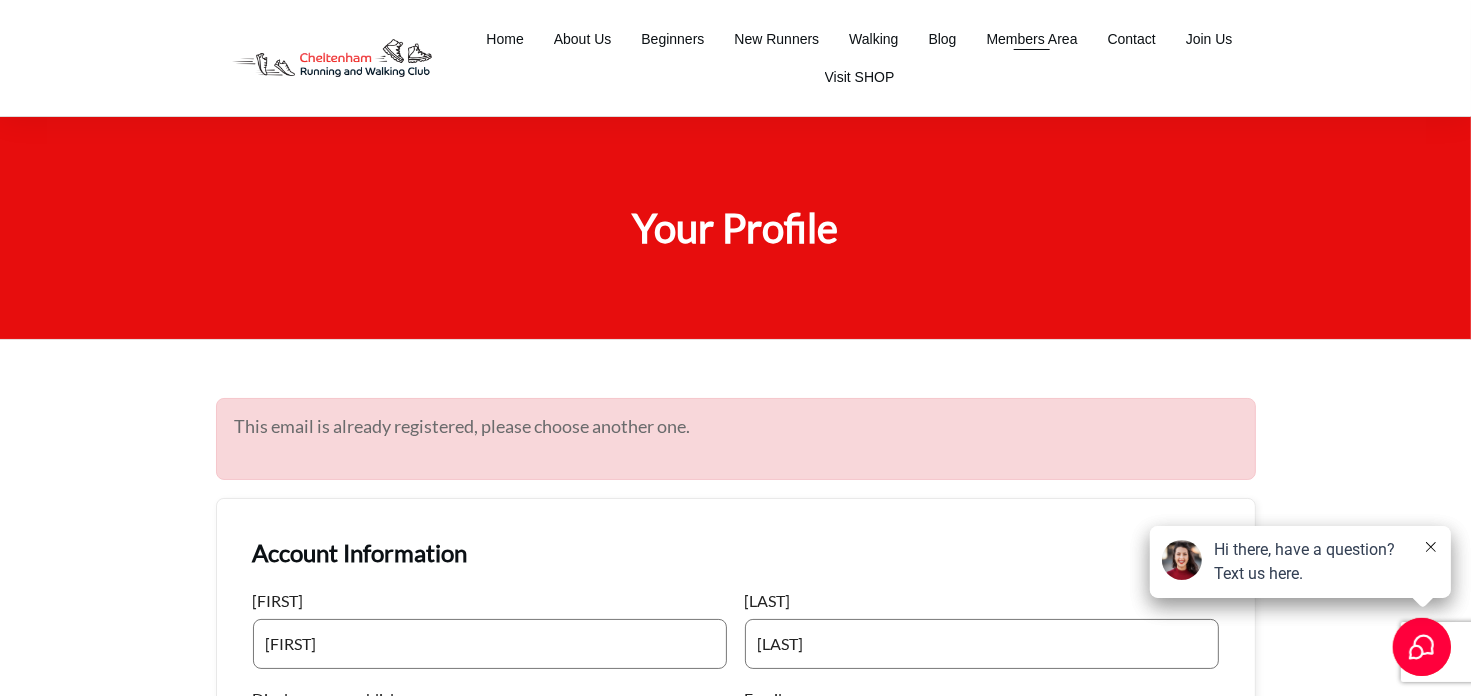 click on "Members Area" at bounding box center [1032, 39] 